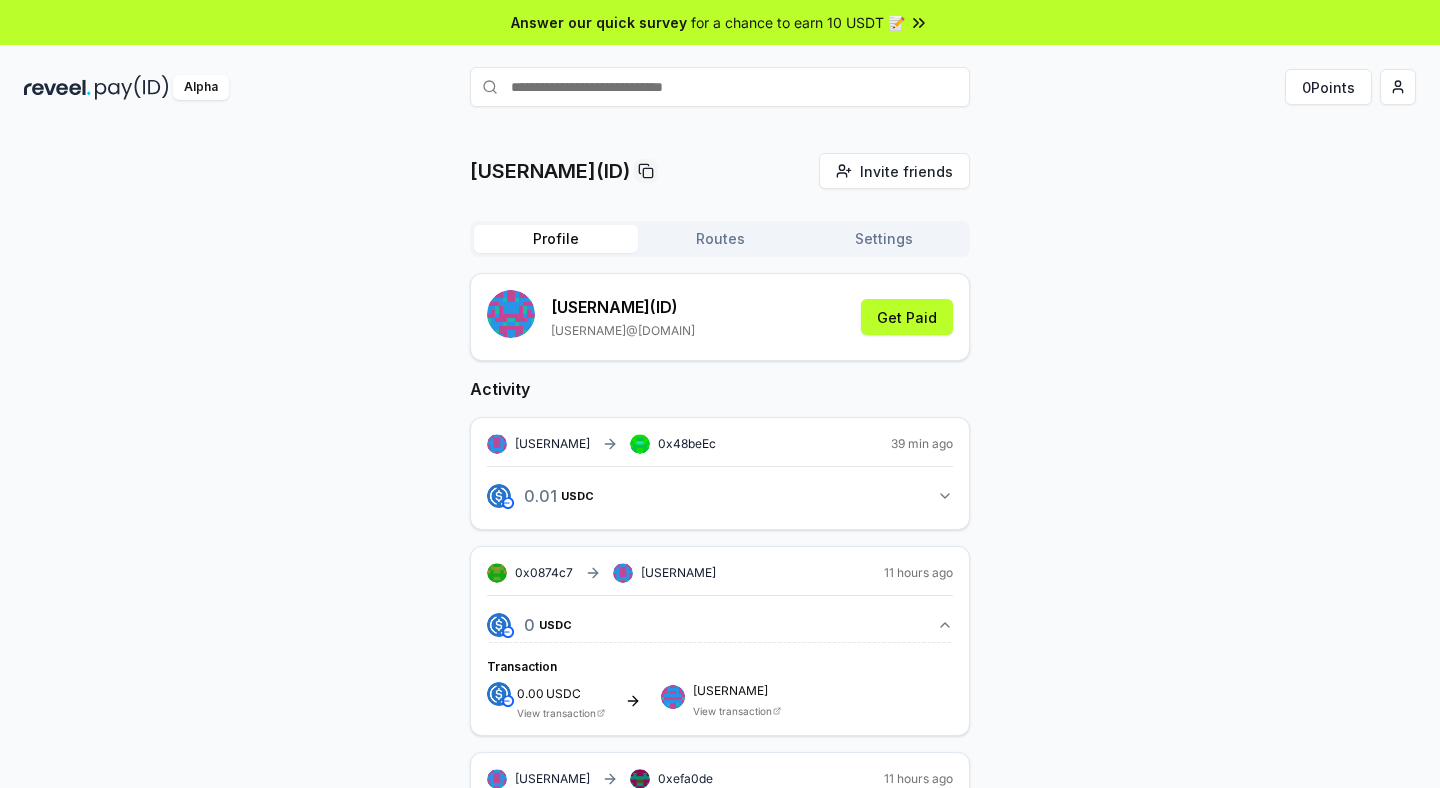 scroll, scrollTop: 0, scrollLeft: 0, axis: both 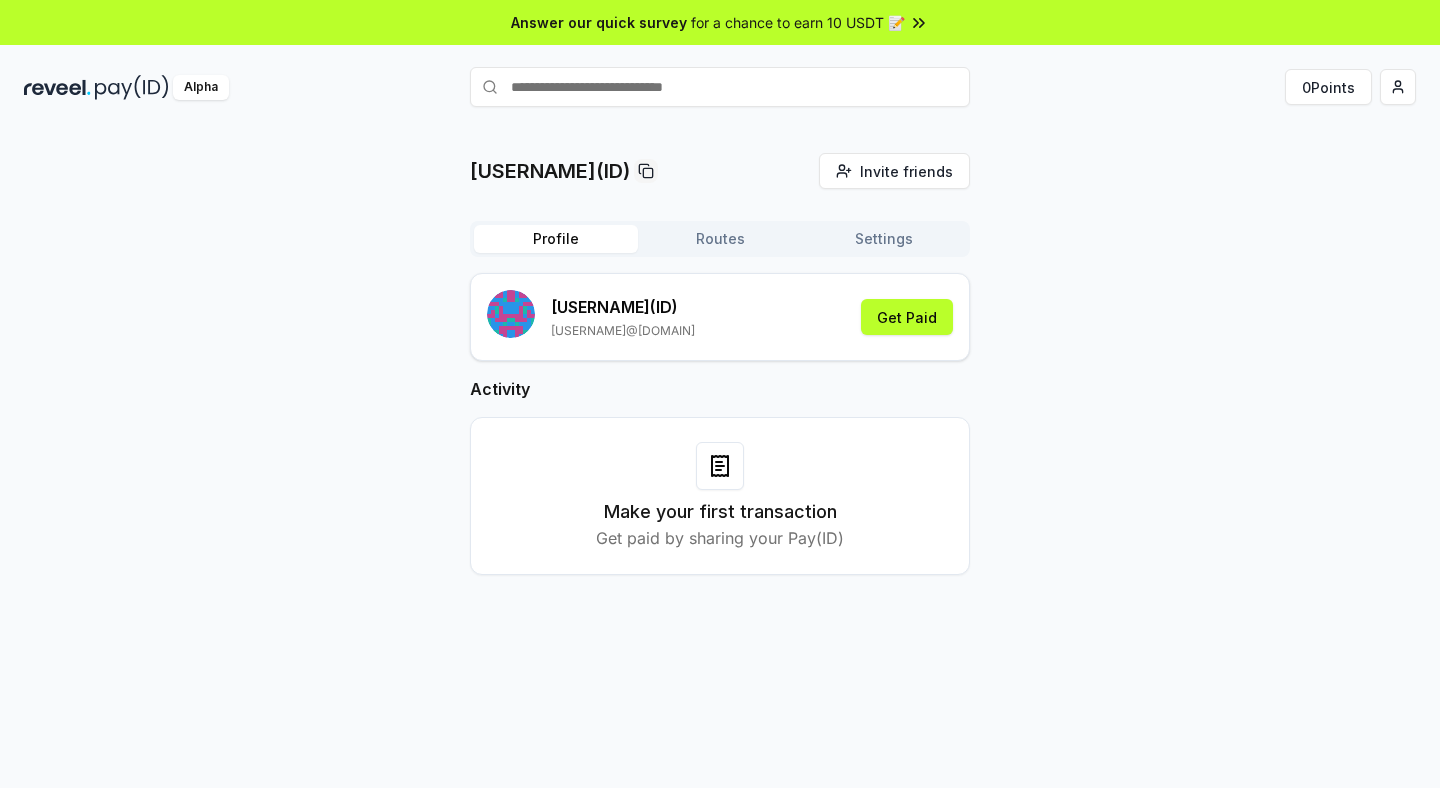 click on "Routes" at bounding box center (720, 239) 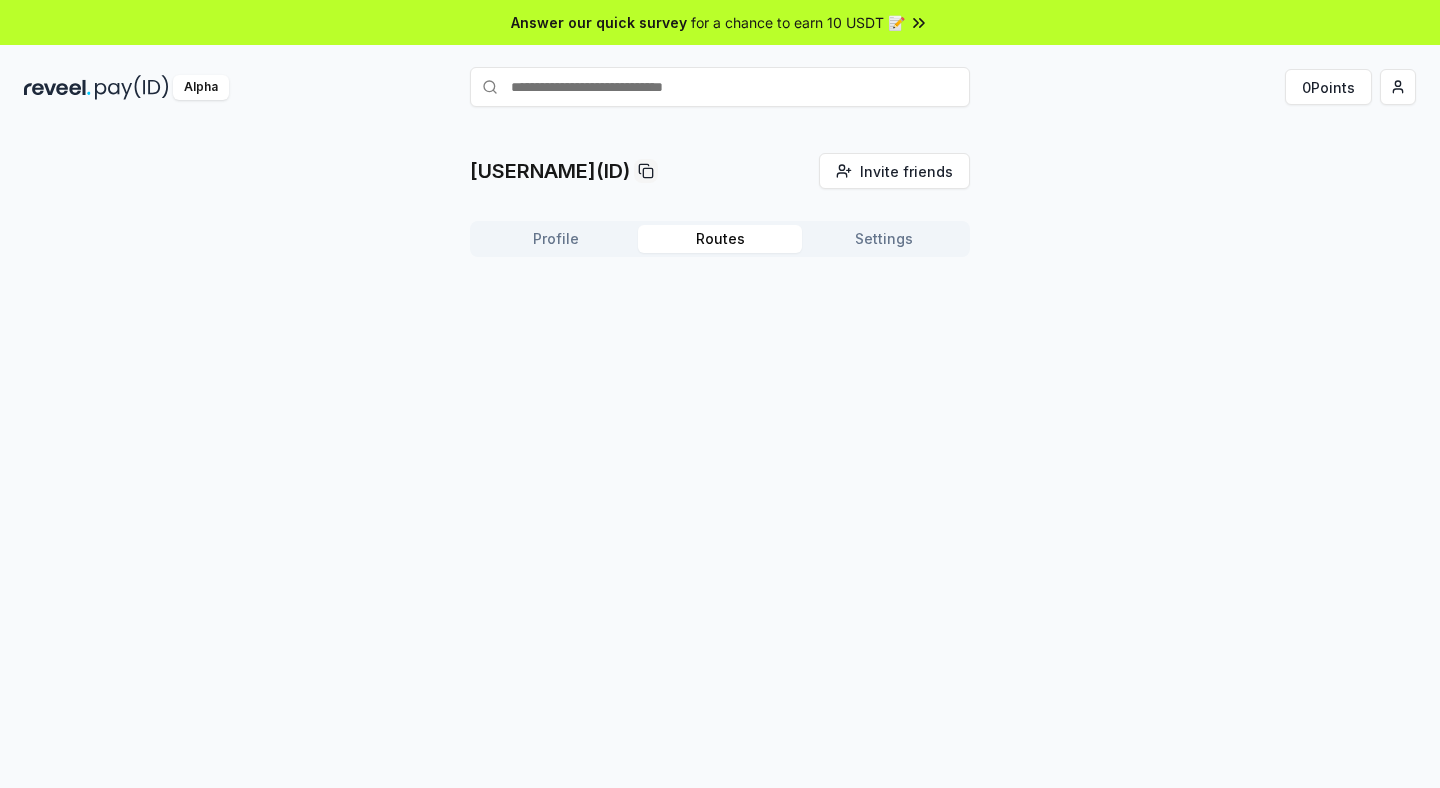 click on "Profile" at bounding box center [556, 239] 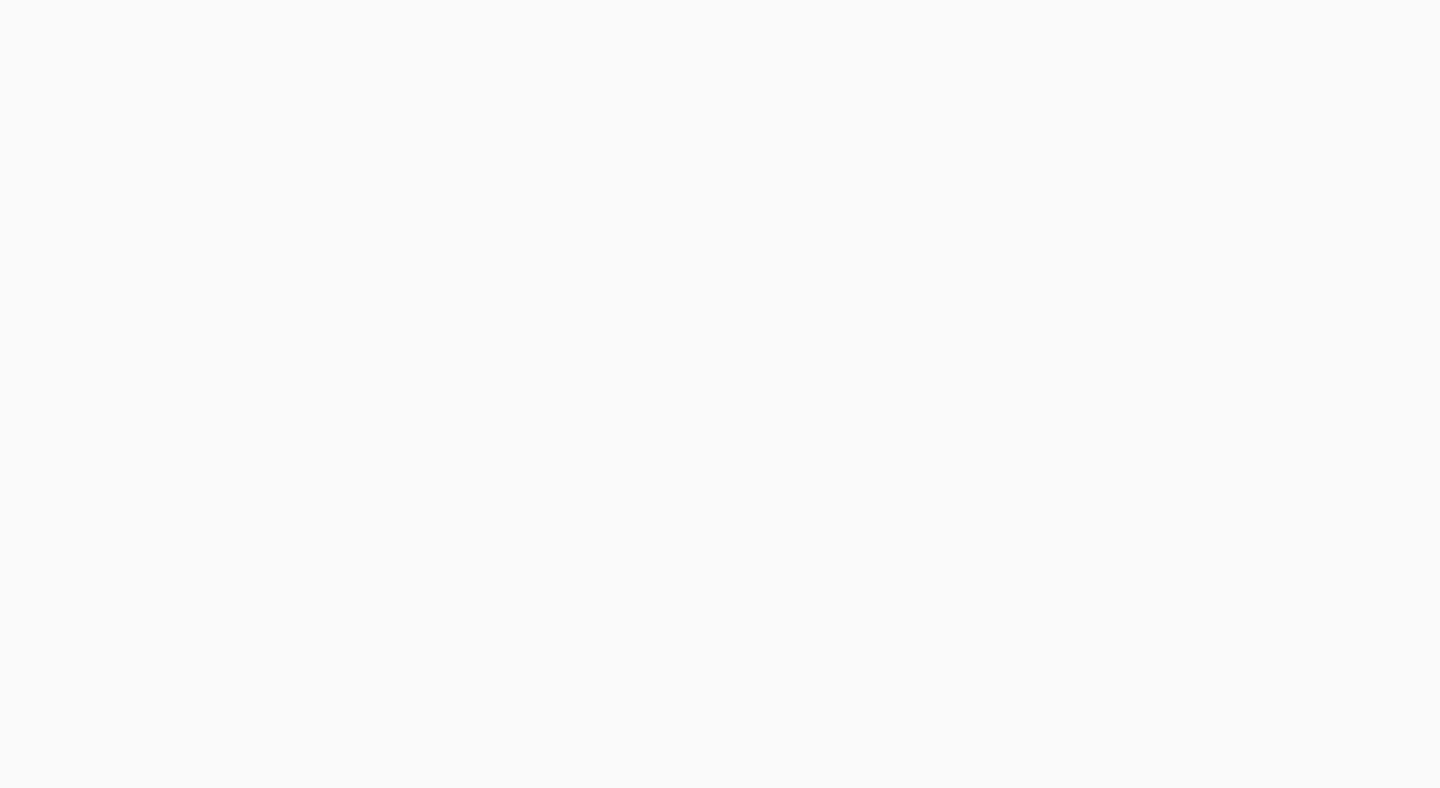 scroll, scrollTop: 0, scrollLeft: 0, axis: both 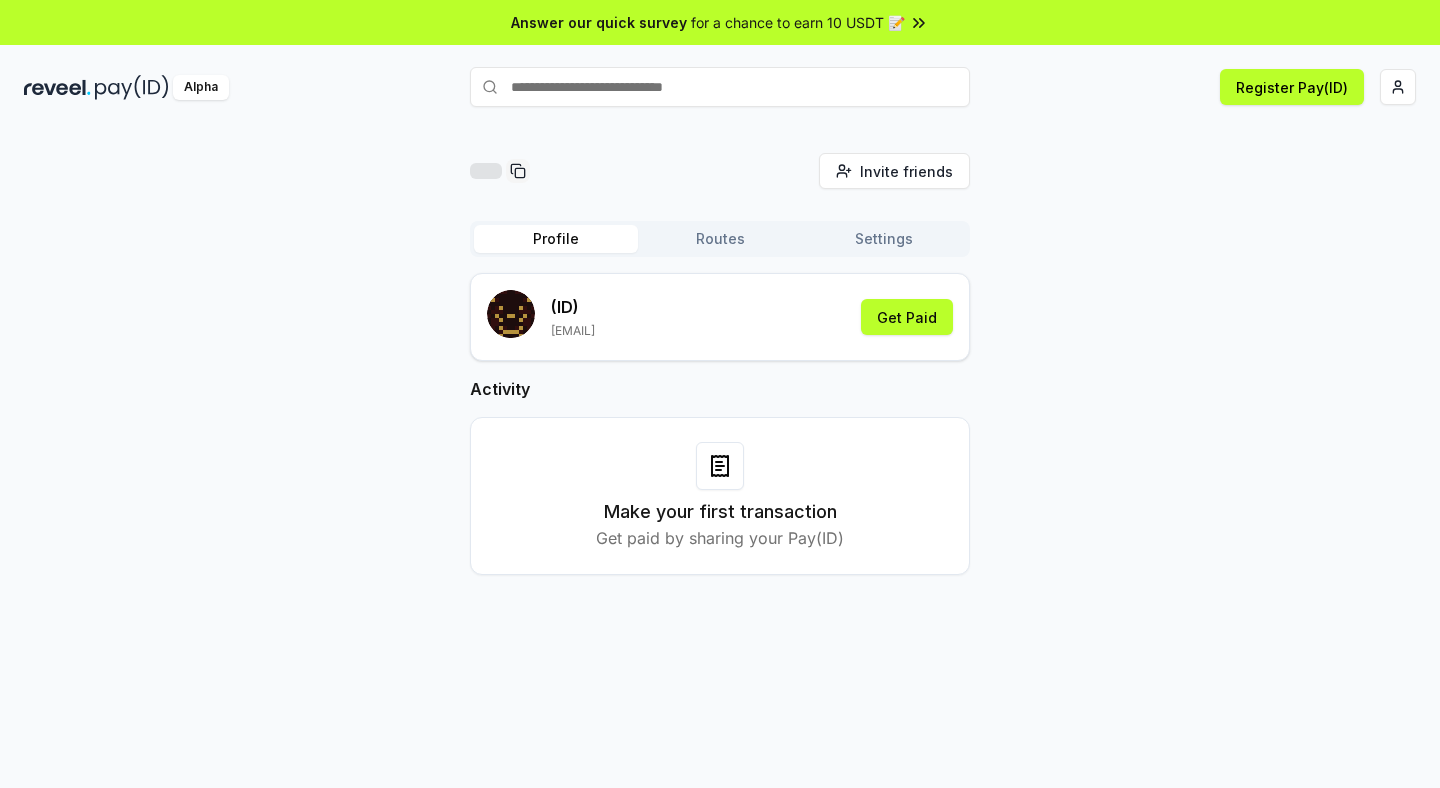 click on "Invite friends Invite" at bounding box center (720, 171) 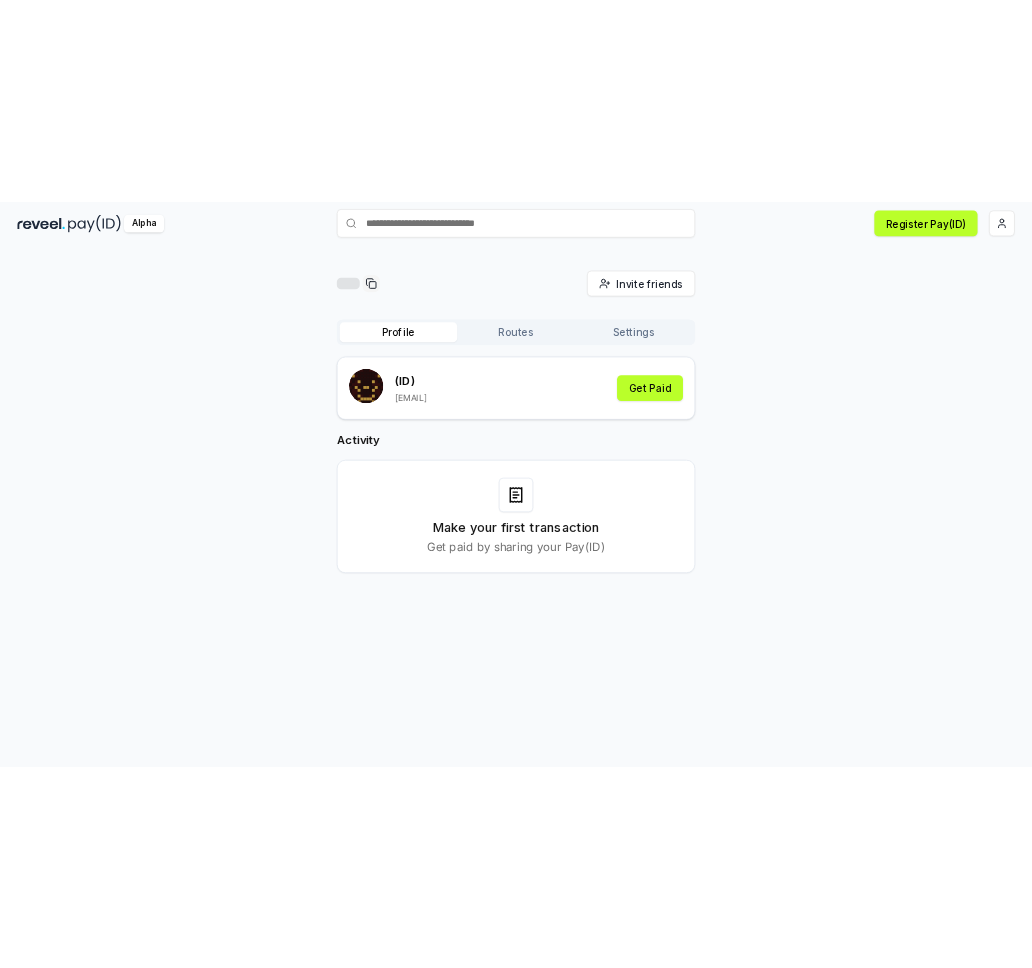 scroll, scrollTop: 0, scrollLeft: 0, axis: both 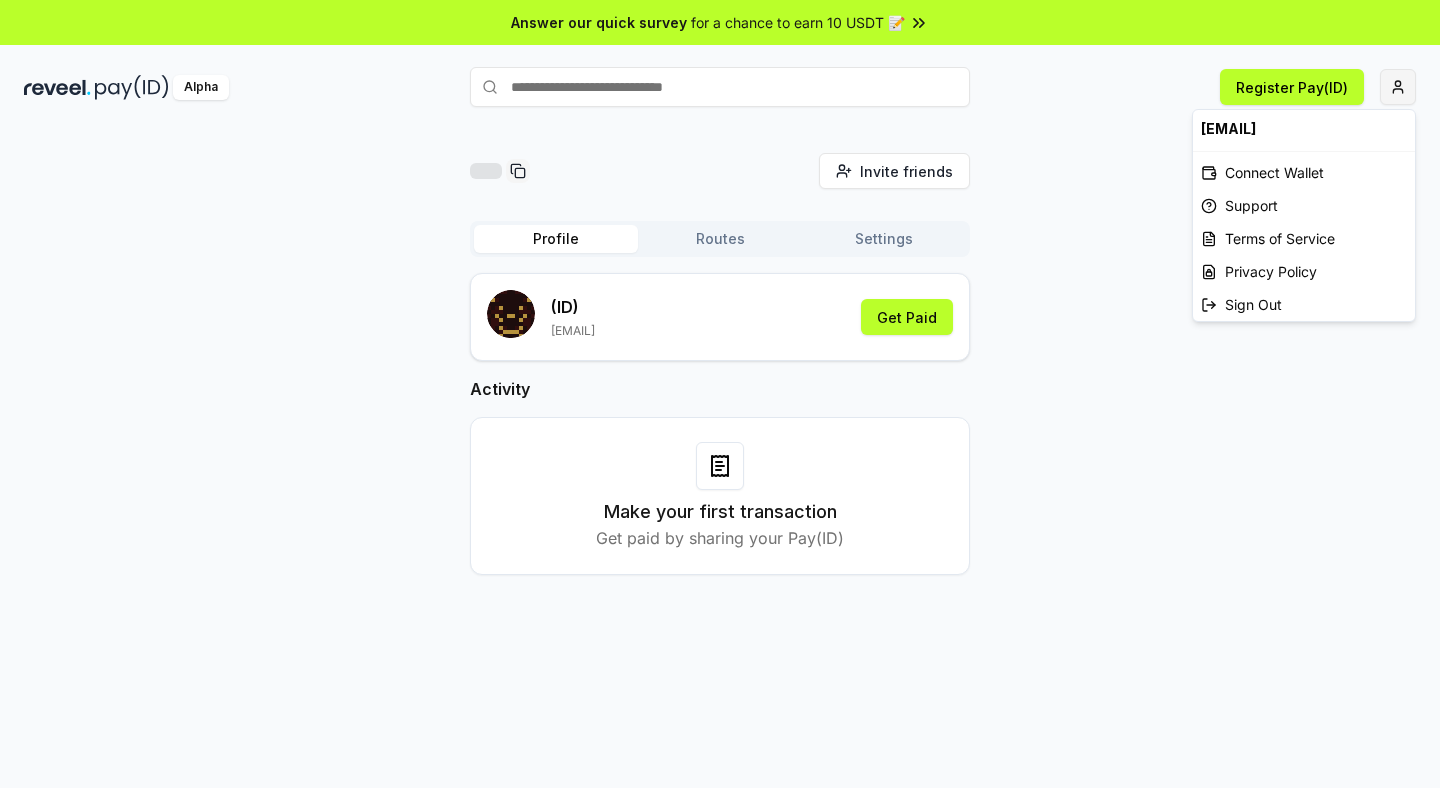 click on "Answer our quick survey for a chance to earn 10 USDT 📝 Alpha Register Pay(ID) Invite friends Invite Profile Routes Settings (ID) [EMAIL] Get Paid Activity Make your first transaction Get paid by sharing your Pay(ID) [EMAIL]   Connect Wallet   Support   Terms of Service   Privacy Policy   Sign Out" at bounding box center (720, 394) 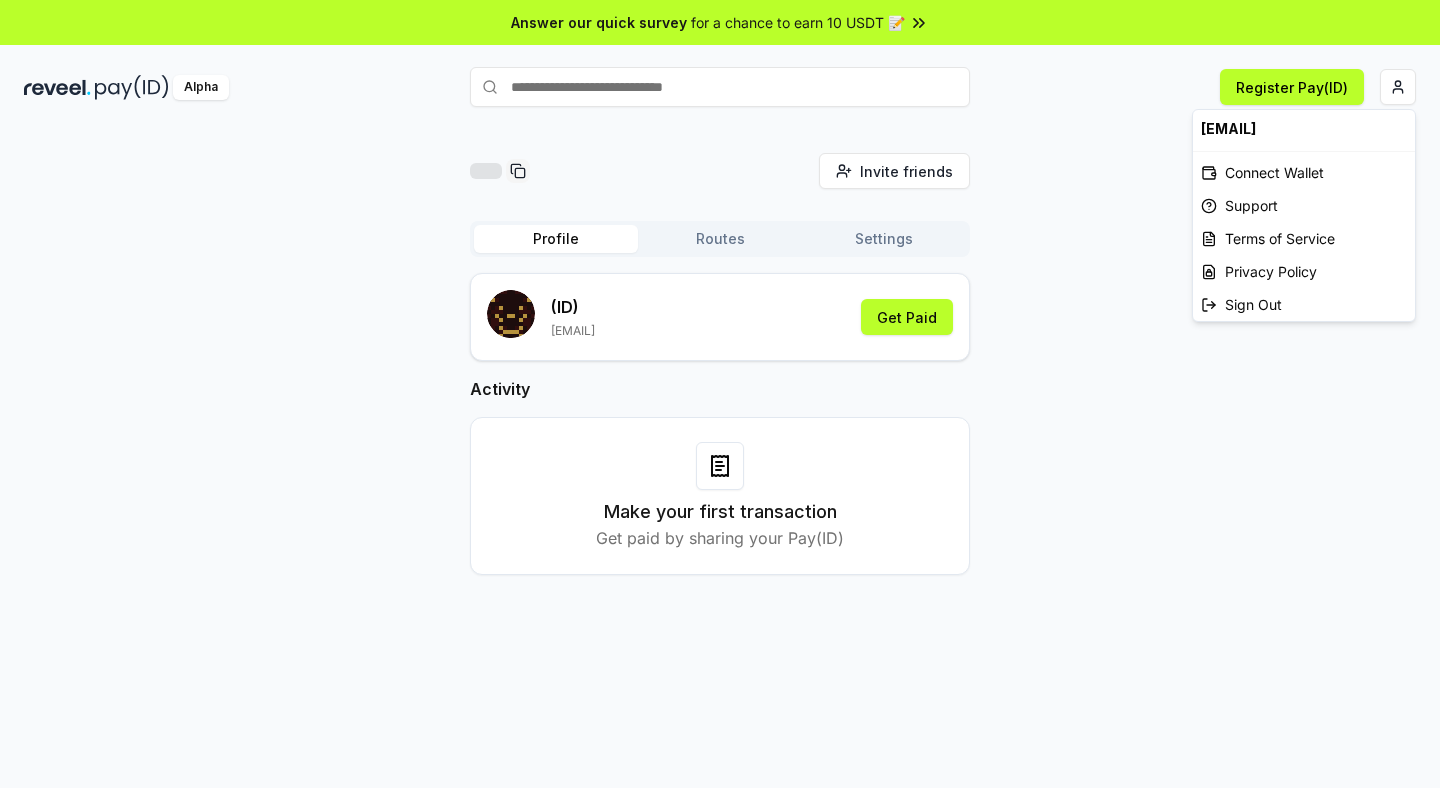 click on "Answer our quick survey for a chance to earn 10 USDT 📝 Alpha Register Pay(ID) Invite friends Invite Profile Routes Settings (ID) andreereva15@outlook.com Get Paid Activity Make your first transaction Get paid by sharing your Pay(ID) andreereva15@outlook.com   Connect Wallet   Support   Terms of Service   Privacy Policy   Sign Out" at bounding box center [720, 394] 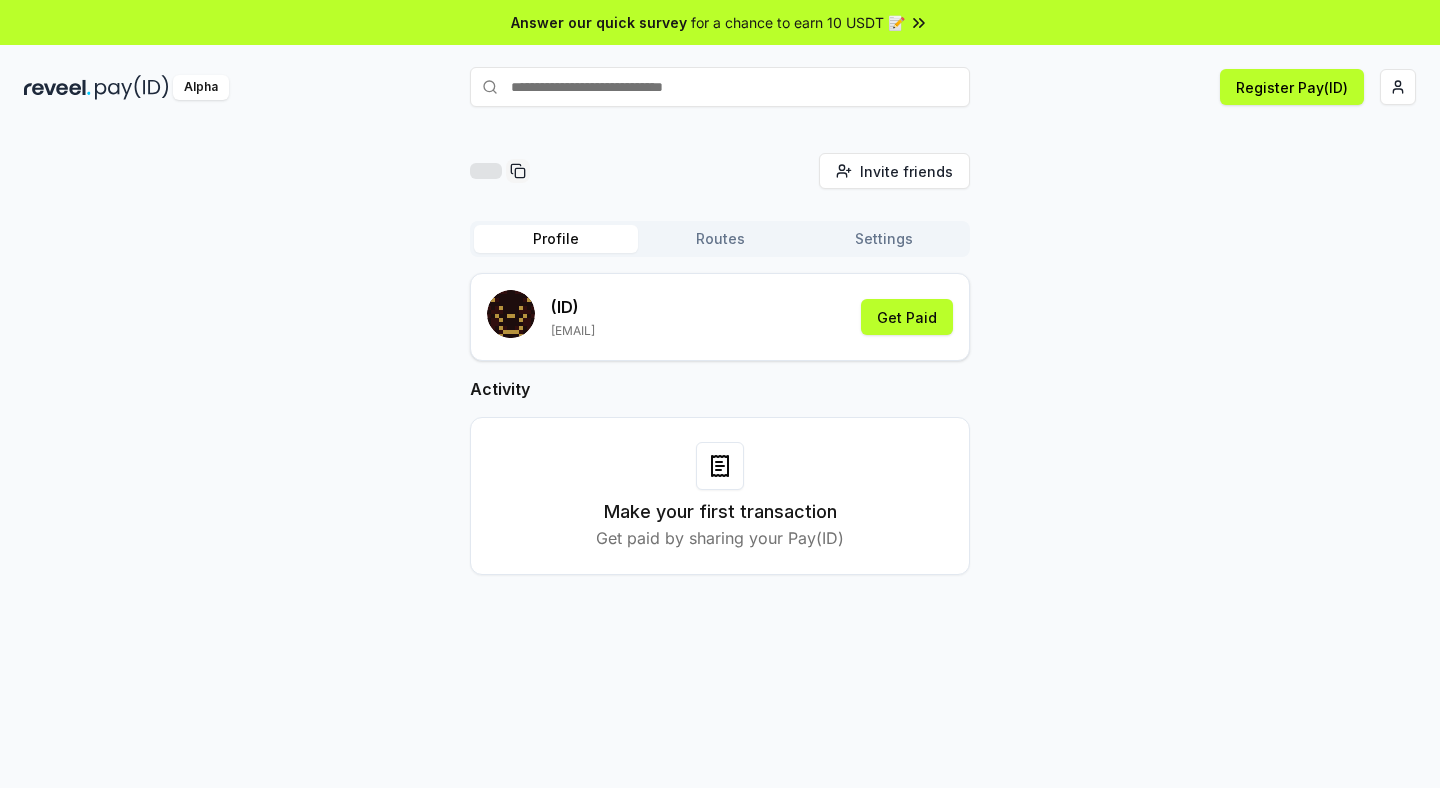 click on "Routes" at bounding box center (720, 239) 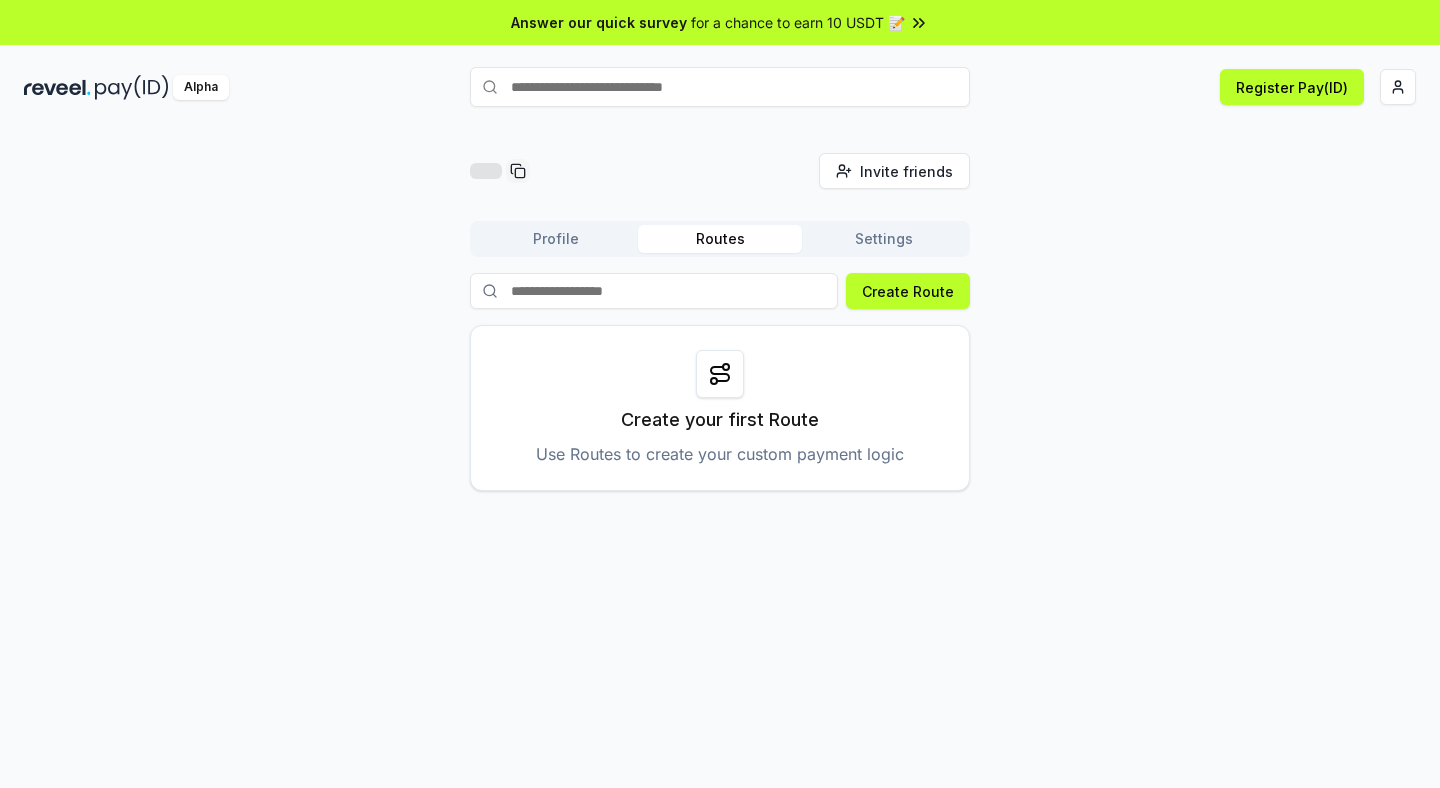 click on "Profile" at bounding box center [556, 239] 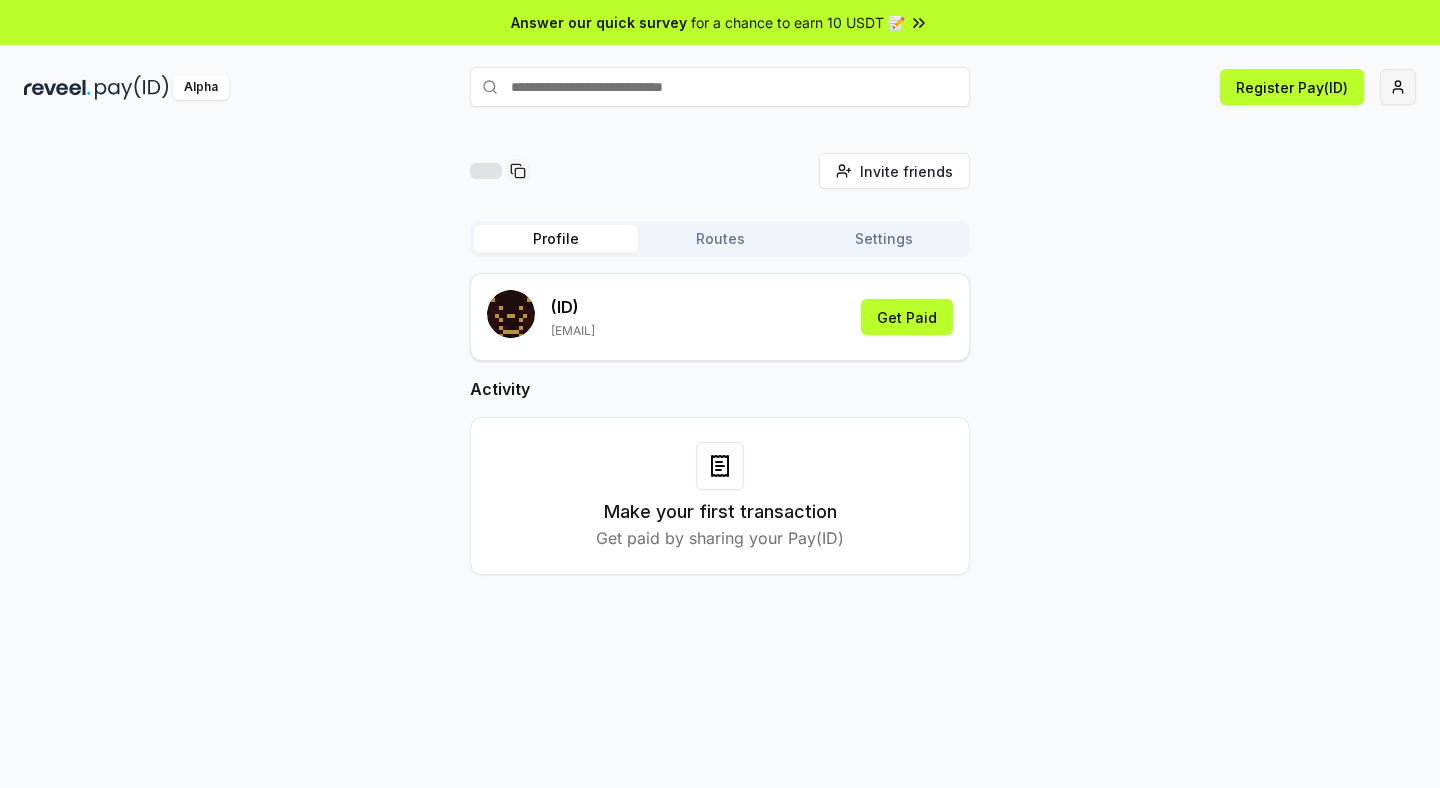 click on "Answer our quick survey for a chance to earn 10 USDT 📝 Alpha Register Pay(ID) Invite friends Invite Profile Routes Settings (ID) andreereva15@outlook.com Get Paid Activity Make your first transaction Get paid by sharing your Pay(ID)" at bounding box center (720, 394) 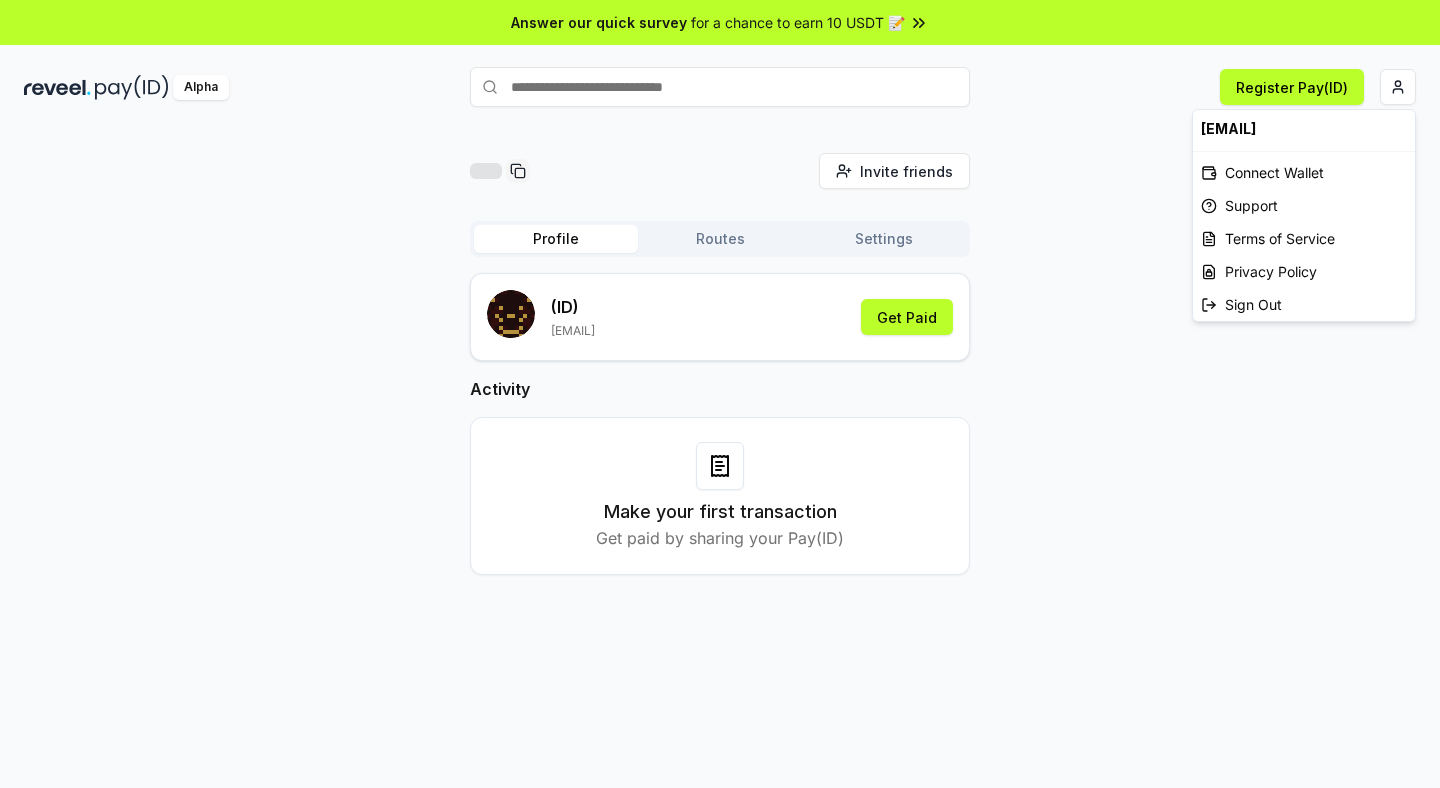 click on "Answer our quick survey for a chance to earn 10 USDT 📝 Alpha Register Pay(ID) Invite friends Invite Profile Routes Settings (ID) andreereva15@outlook.com Get Paid Activity Make your first transaction Get paid by sharing your Pay(ID) andreereva15@outlook.com   Connect Wallet   Support   Terms of Service   Privacy Policy   Sign Out" at bounding box center (720, 394) 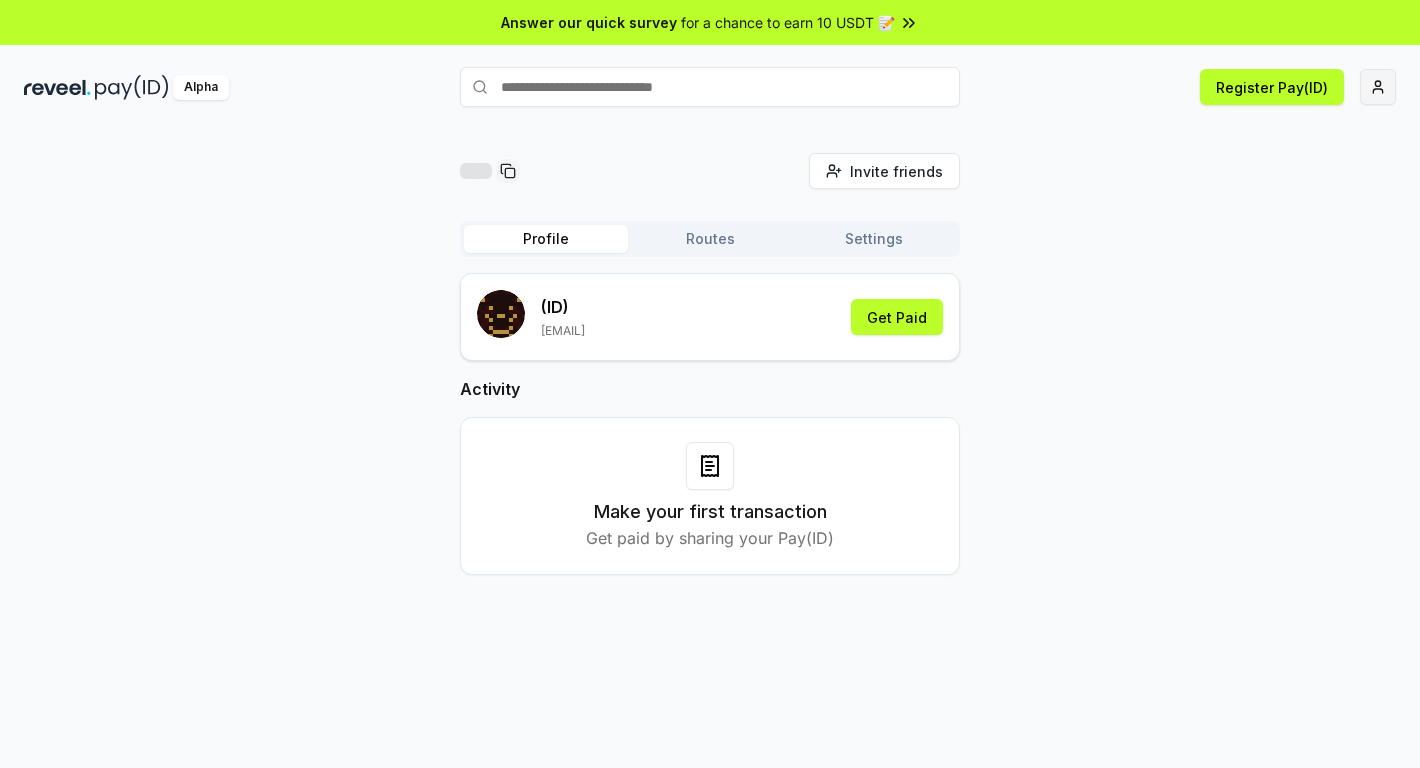 click on "Answer our quick survey for a chance to earn 10 USDT 📝 Alpha Register Pay(ID) Invite friends Invite Profile Routes Settings (ID) andreereva15@outlook.com Get Paid Activity Make your first transaction Get paid by sharing your Pay(ID)" at bounding box center [710, 384] 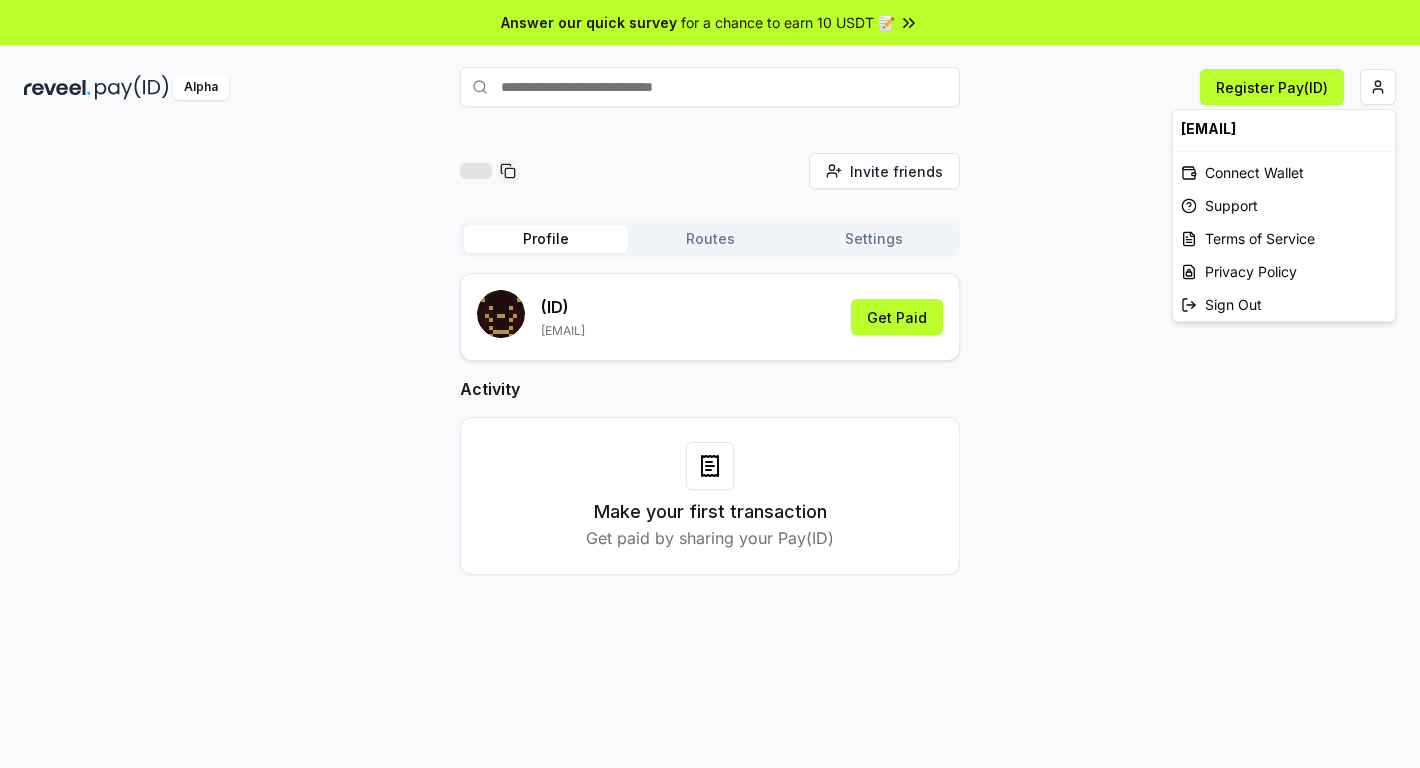 click on "[USERNAME]@[DOMAIN]" at bounding box center [1284, 128] 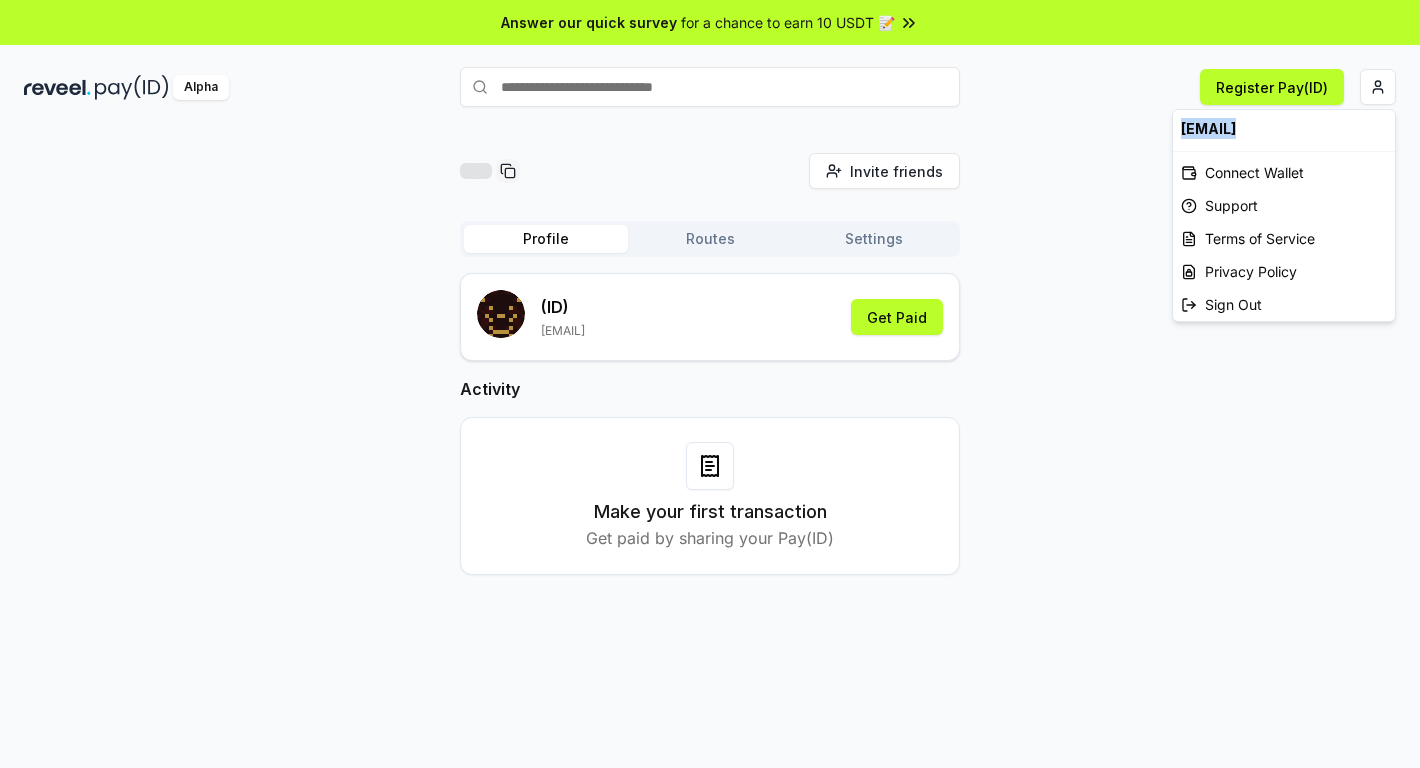 click on "[USERNAME]@[DOMAIN]" at bounding box center [1284, 128] 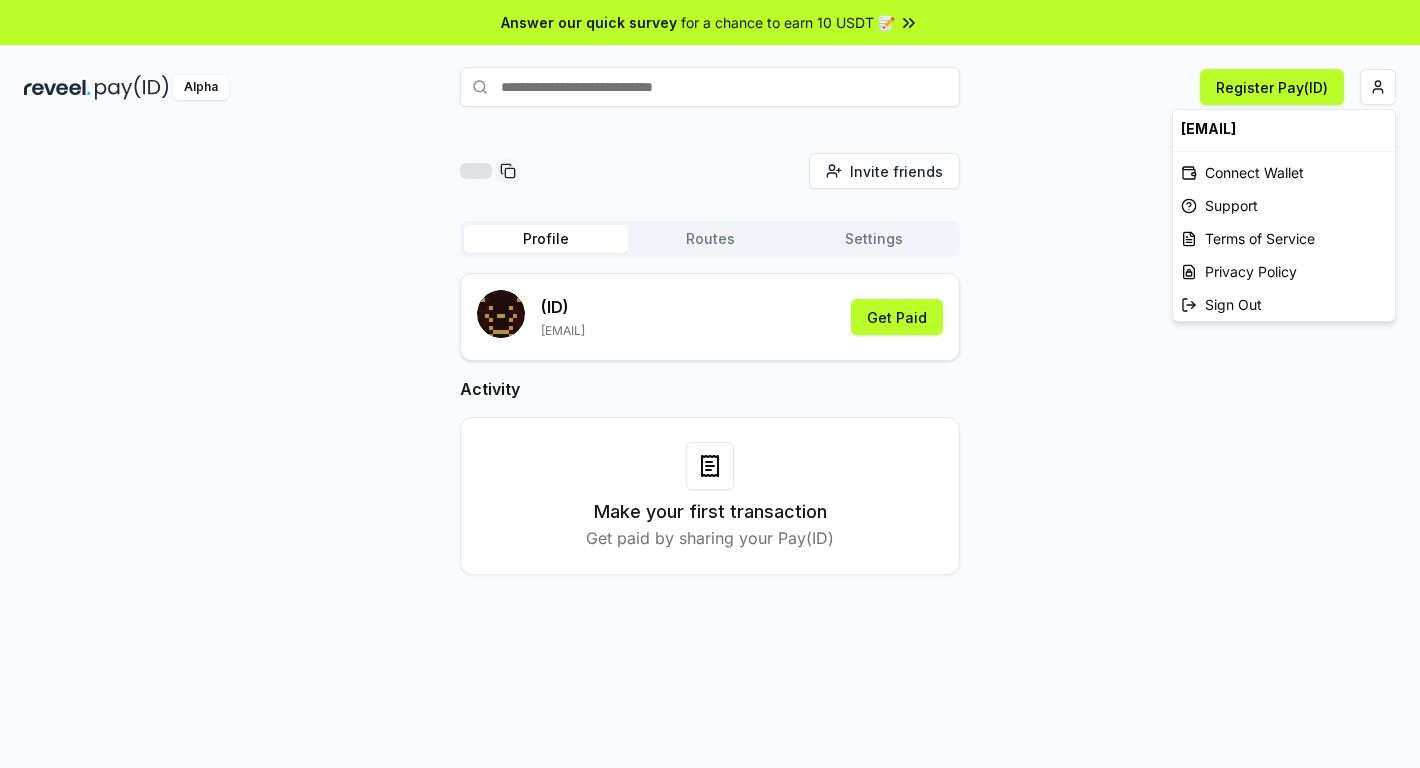 click on "[USERNAME]@[DOMAIN]" at bounding box center [1284, 128] 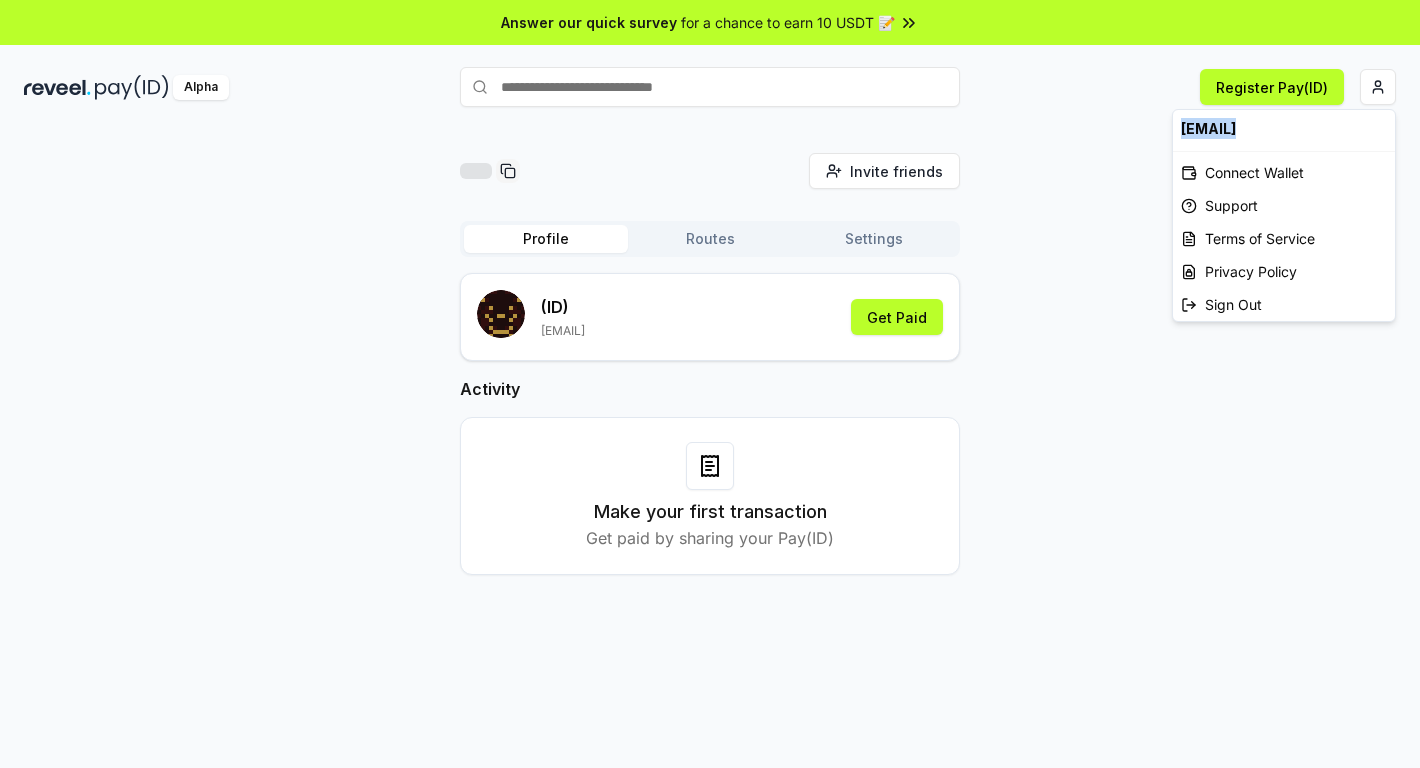 click on "[USERNAME]@[DOMAIN]" at bounding box center (1284, 128) 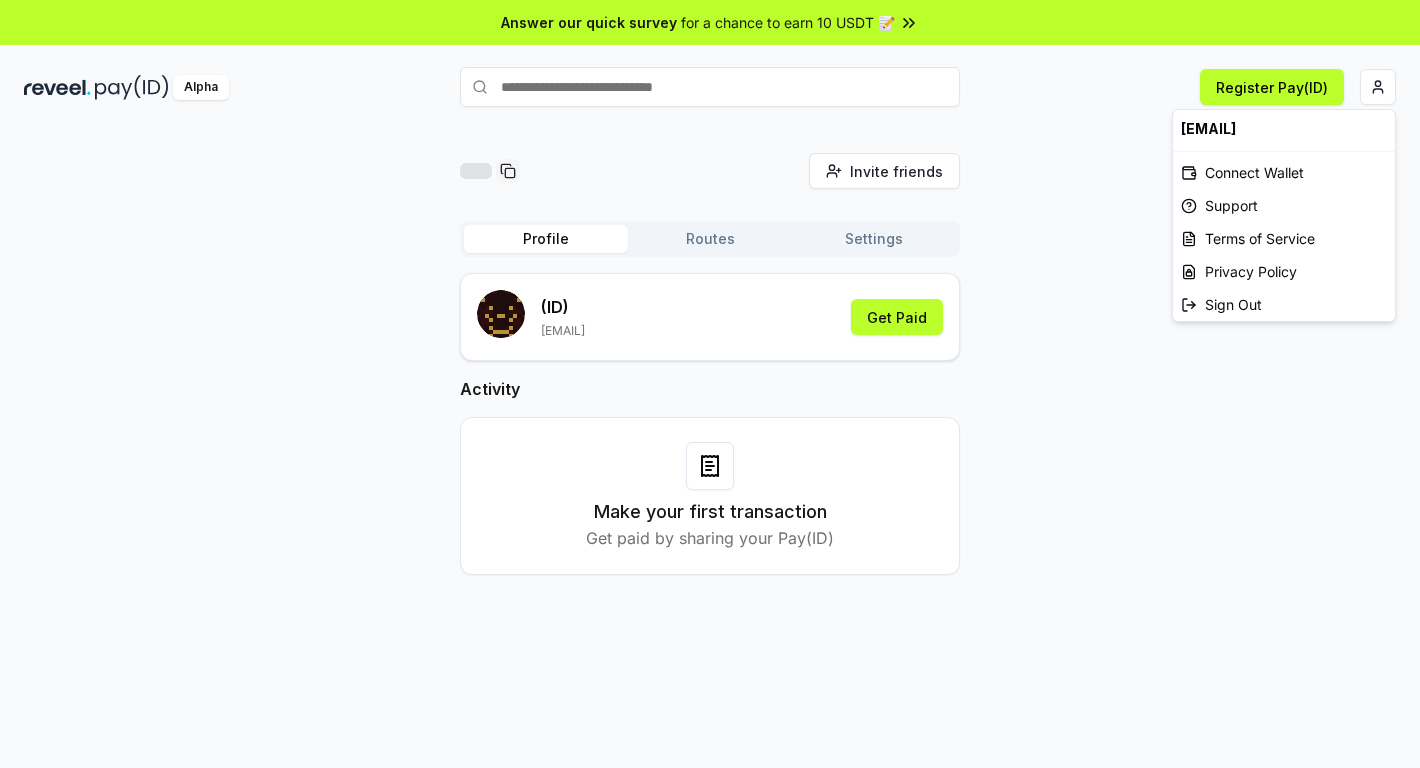 click on "[USERNAME]@[DOMAIN]" at bounding box center [1284, 128] 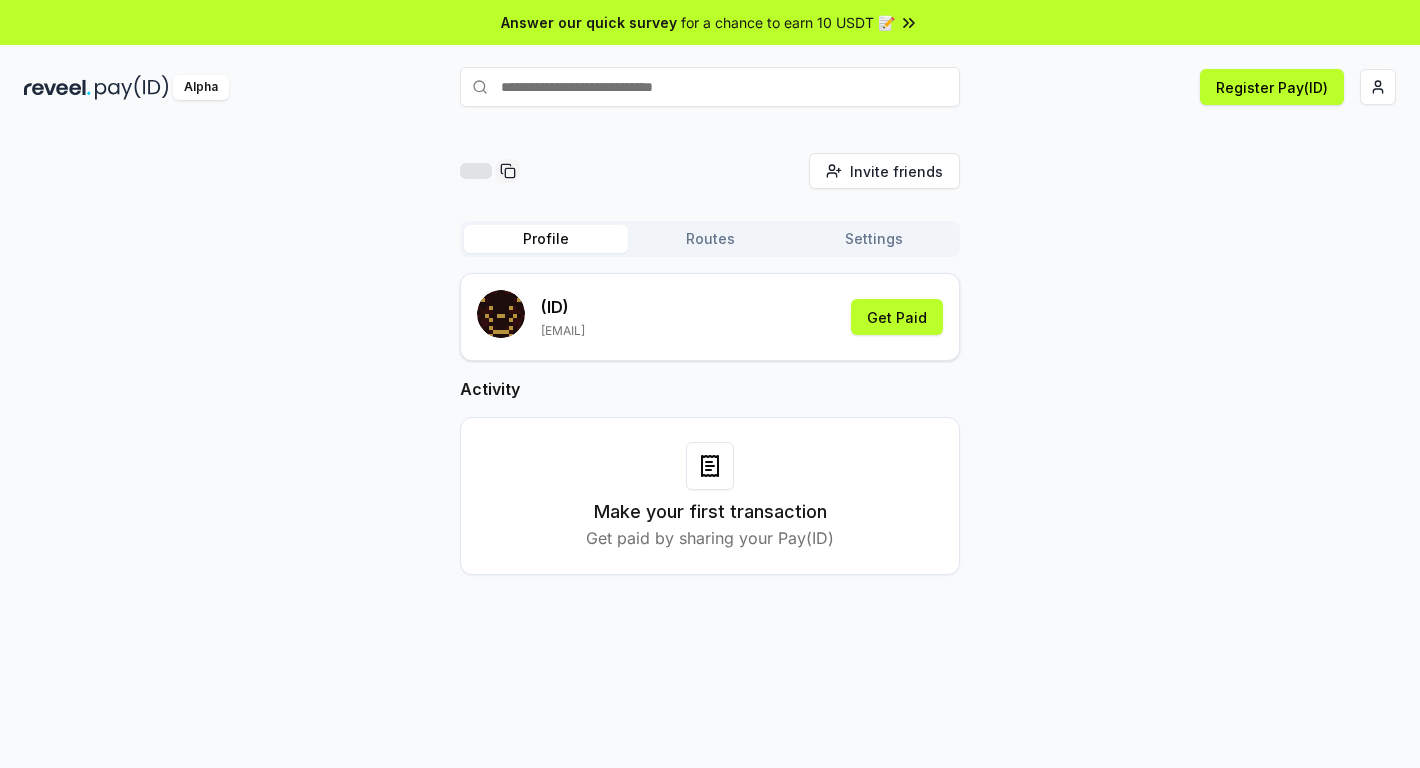 click on "Routes" at bounding box center [710, 239] 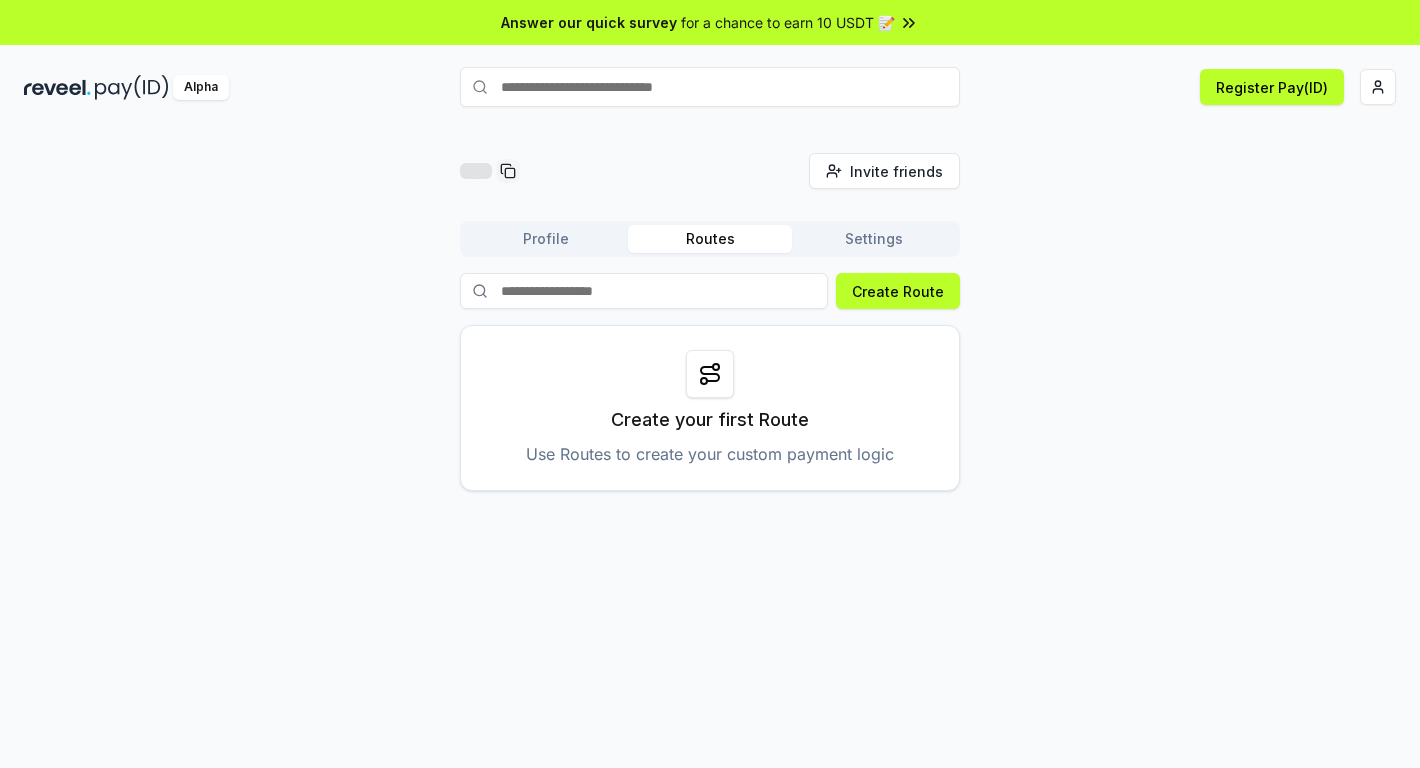 click on "Profile" at bounding box center [546, 239] 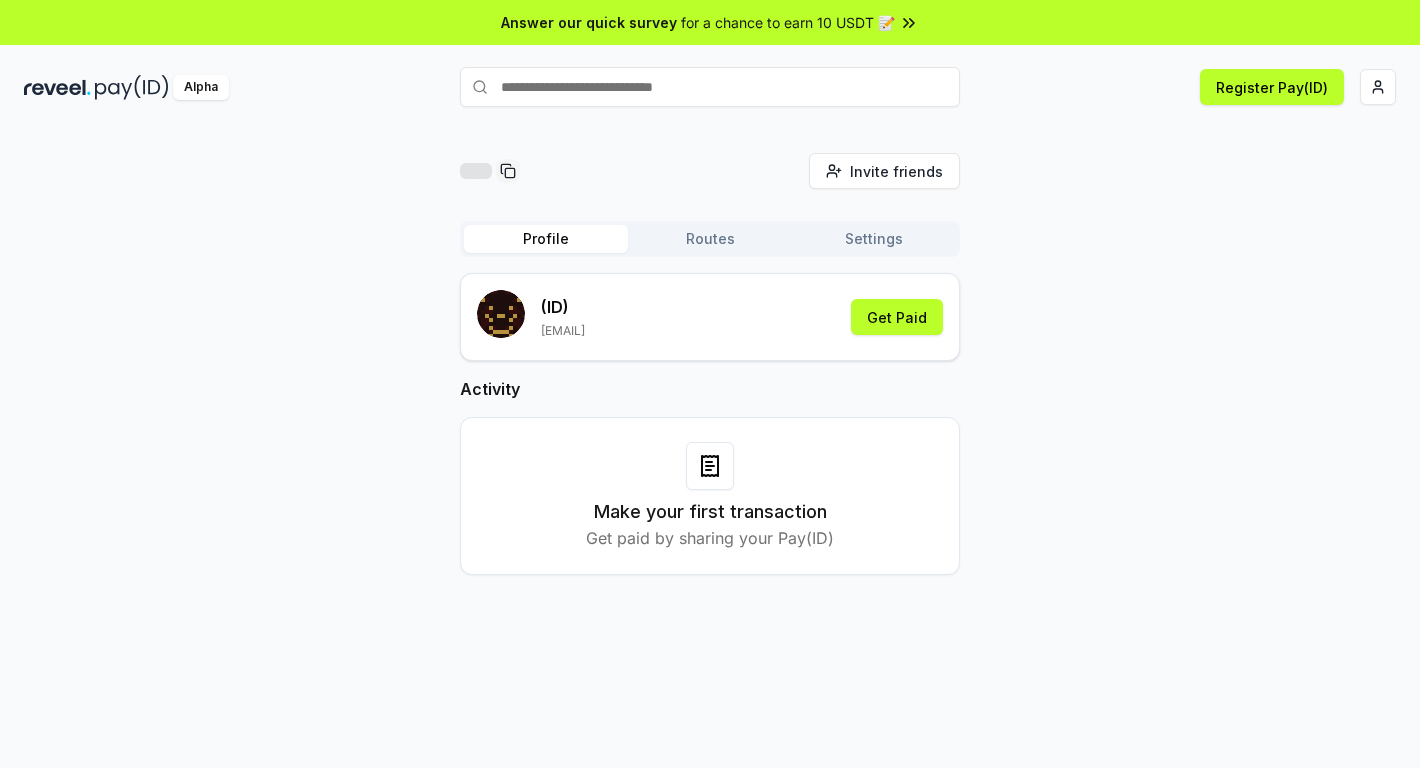 type 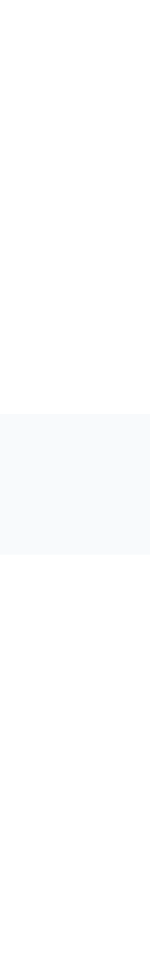 scroll, scrollTop: 0, scrollLeft: 0, axis: both 